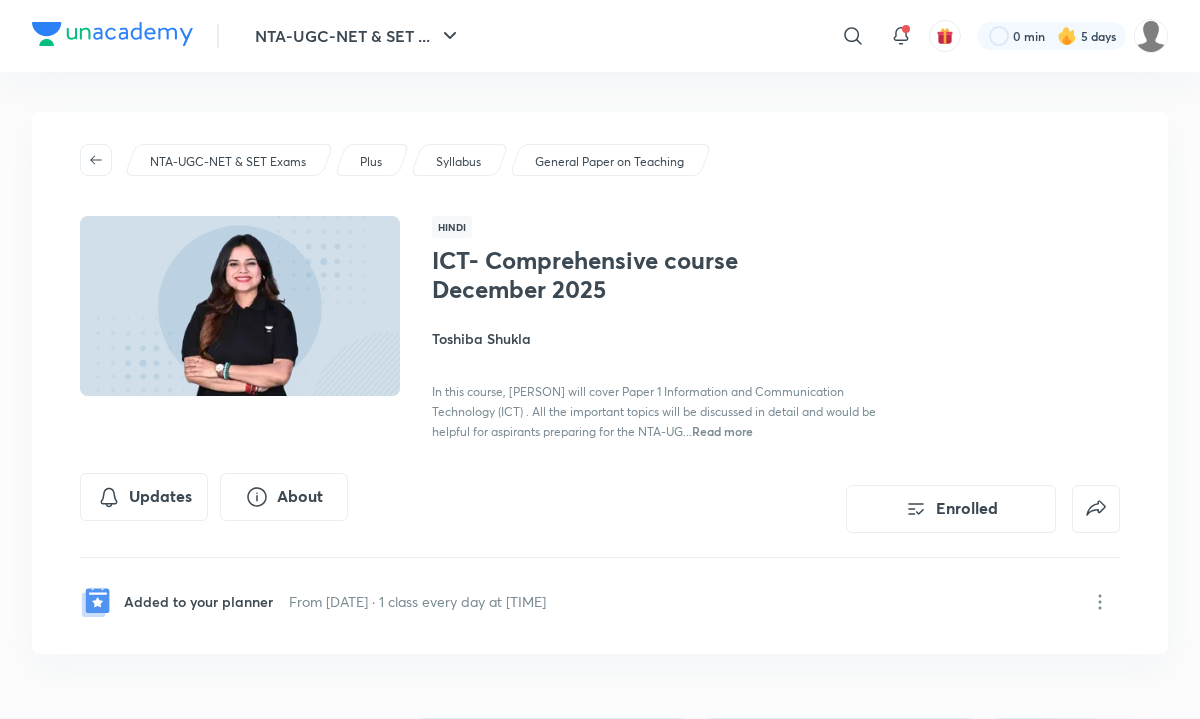 scroll, scrollTop: 0, scrollLeft: 0, axis: both 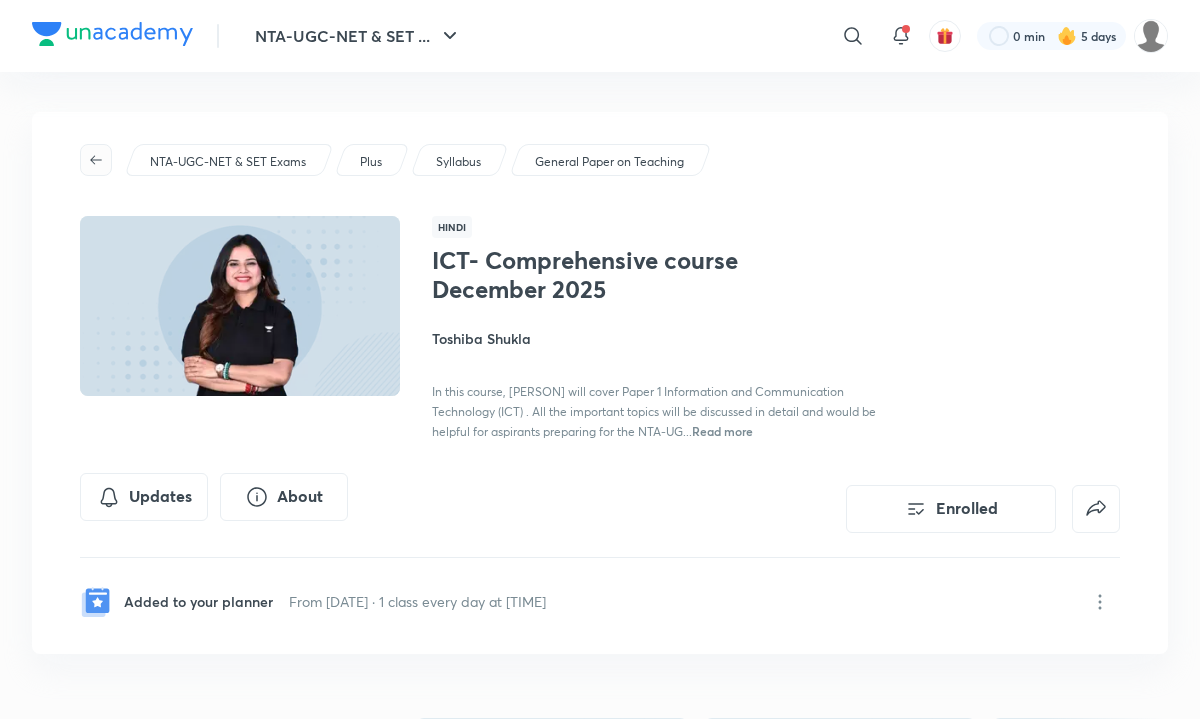 click 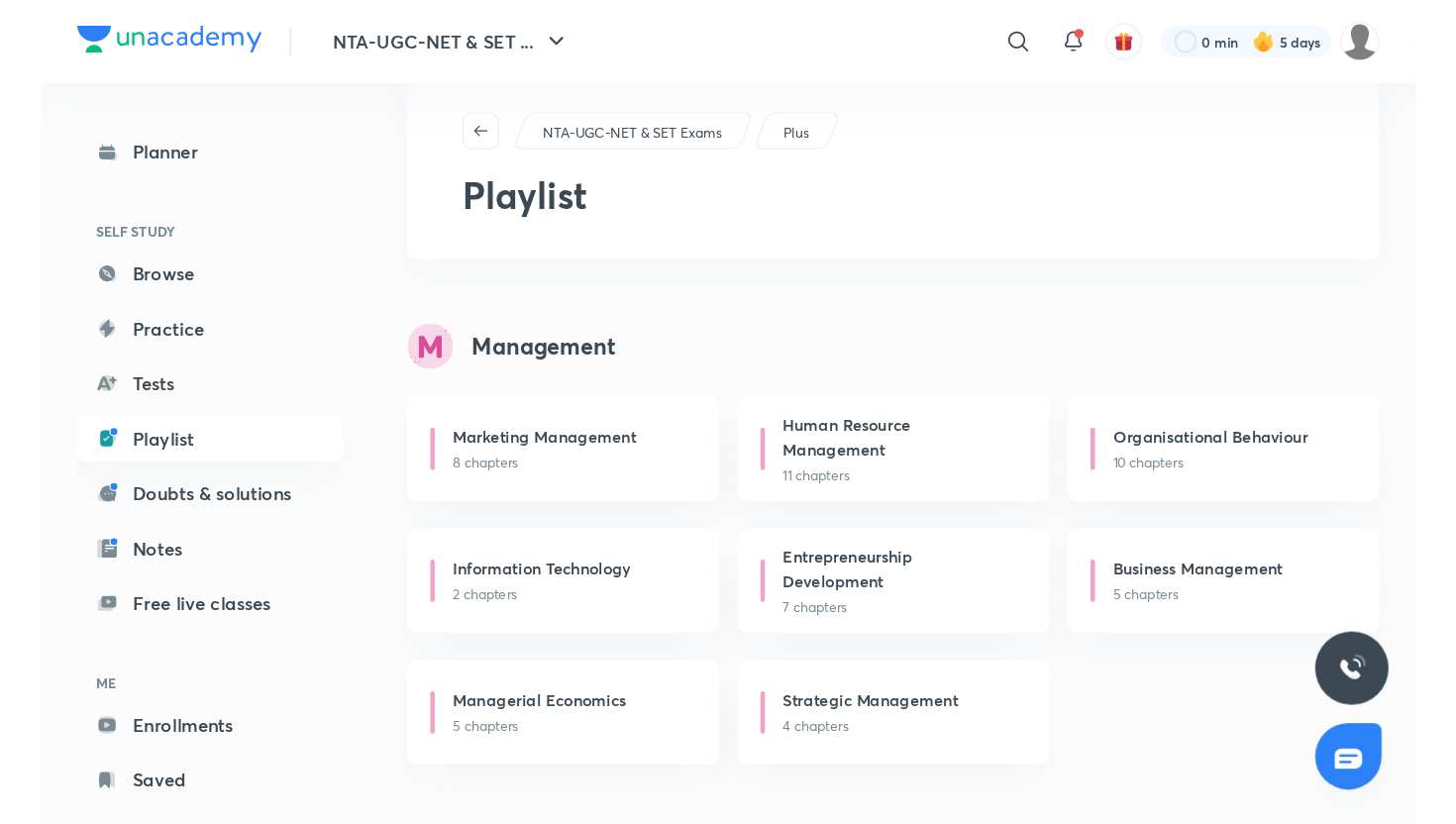 scroll, scrollTop: 0, scrollLeft: 0, axis: both 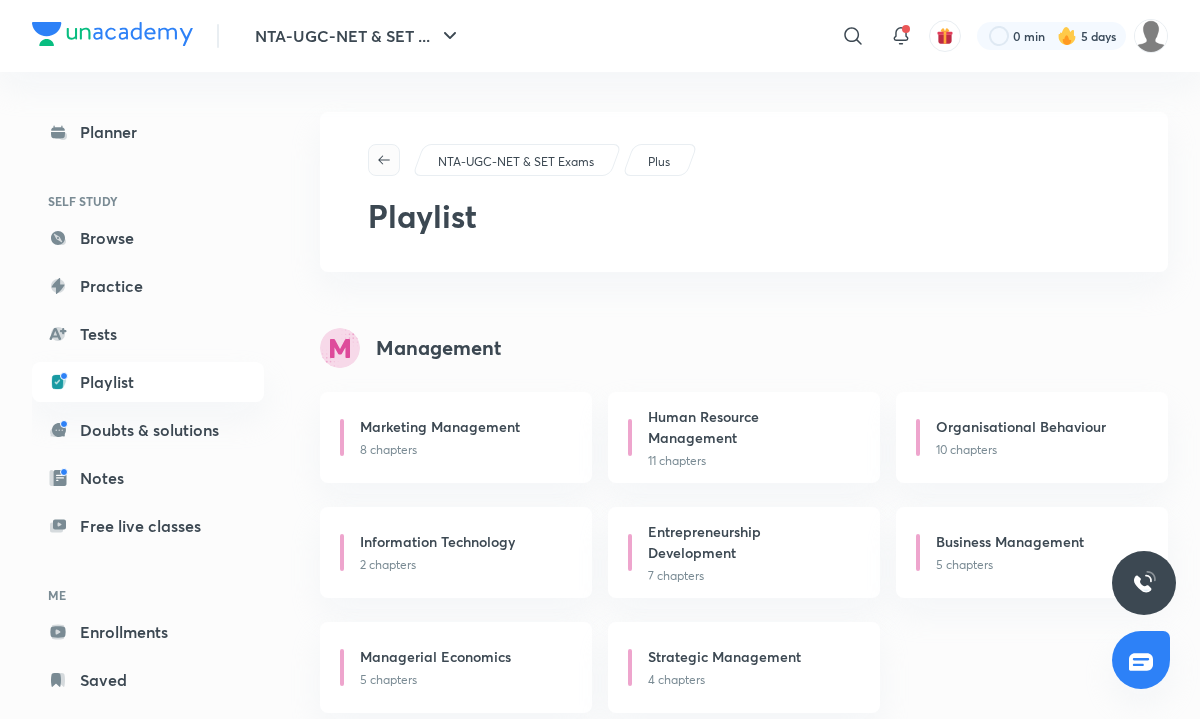 click 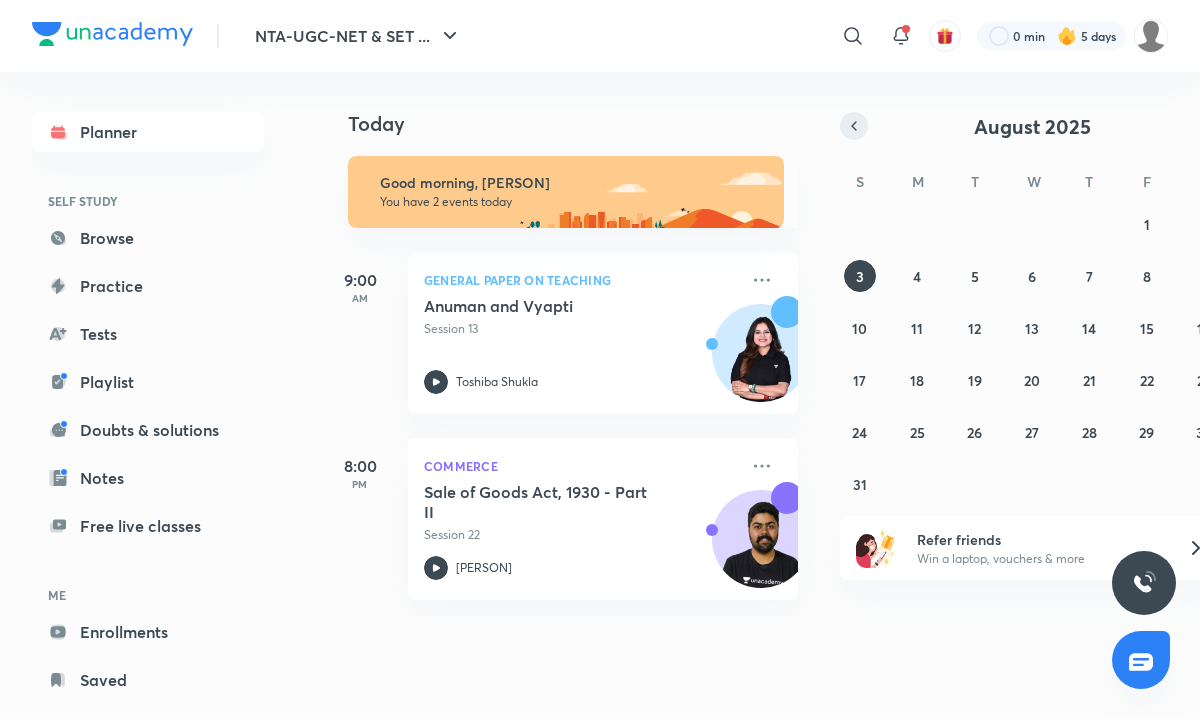 click 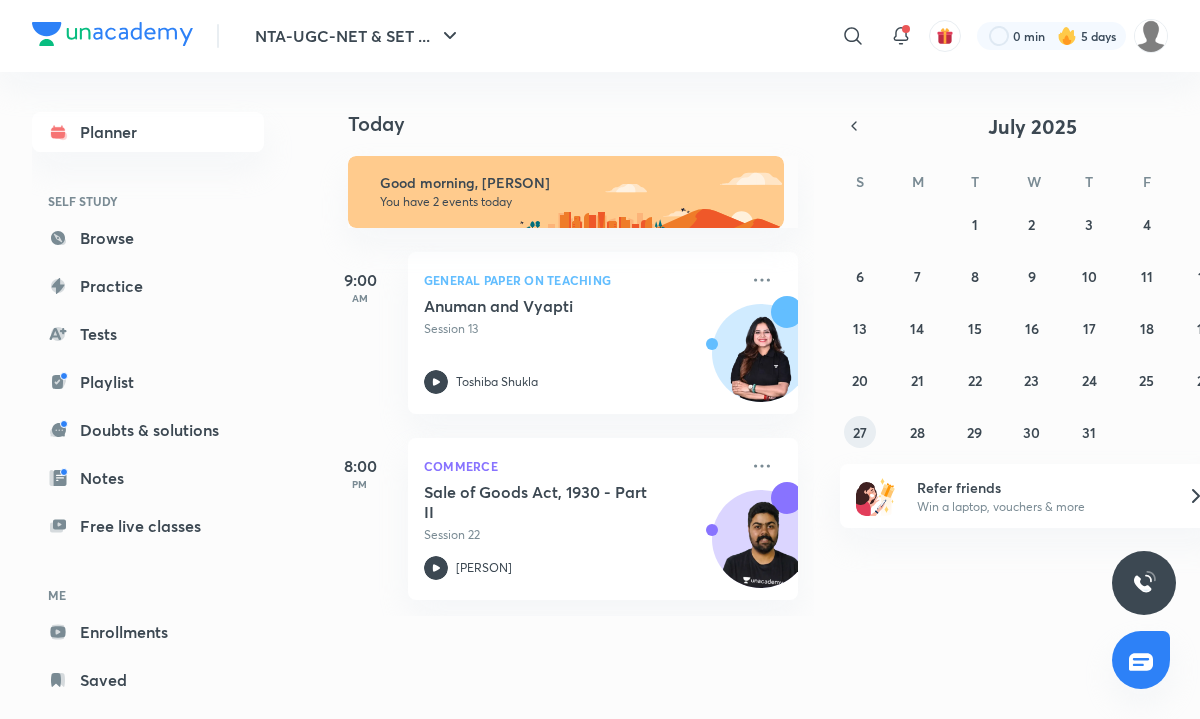 click on "27" at bounding box center [860, 432] 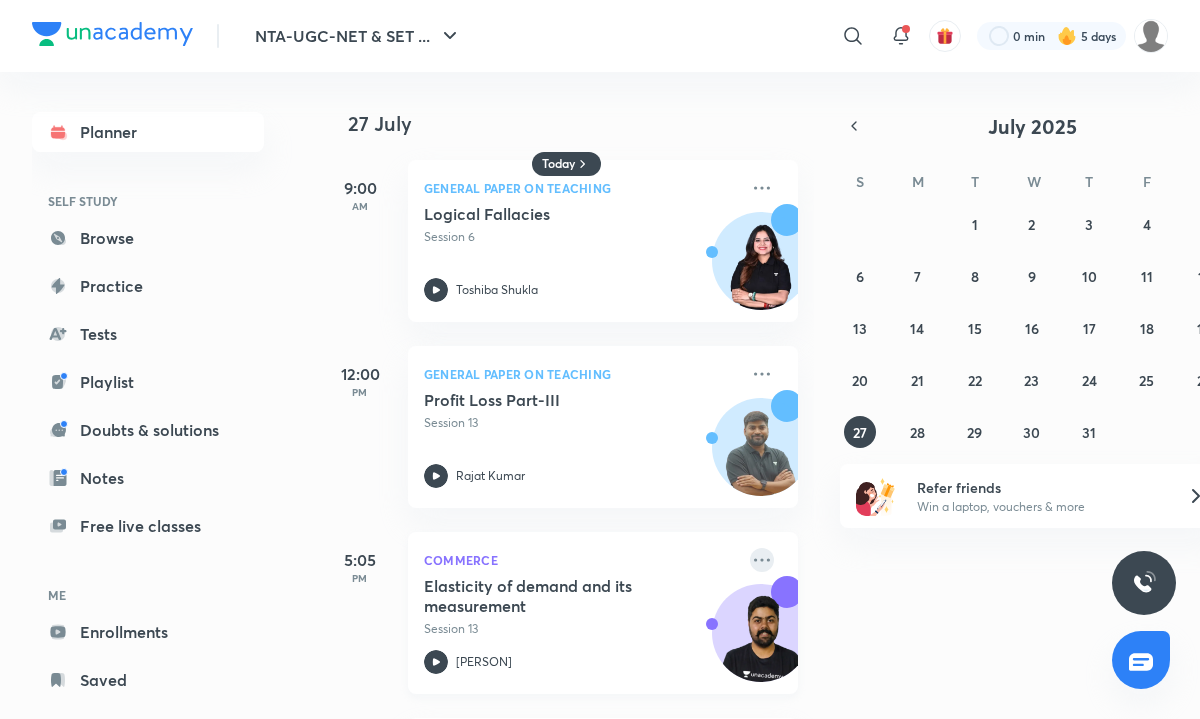 click 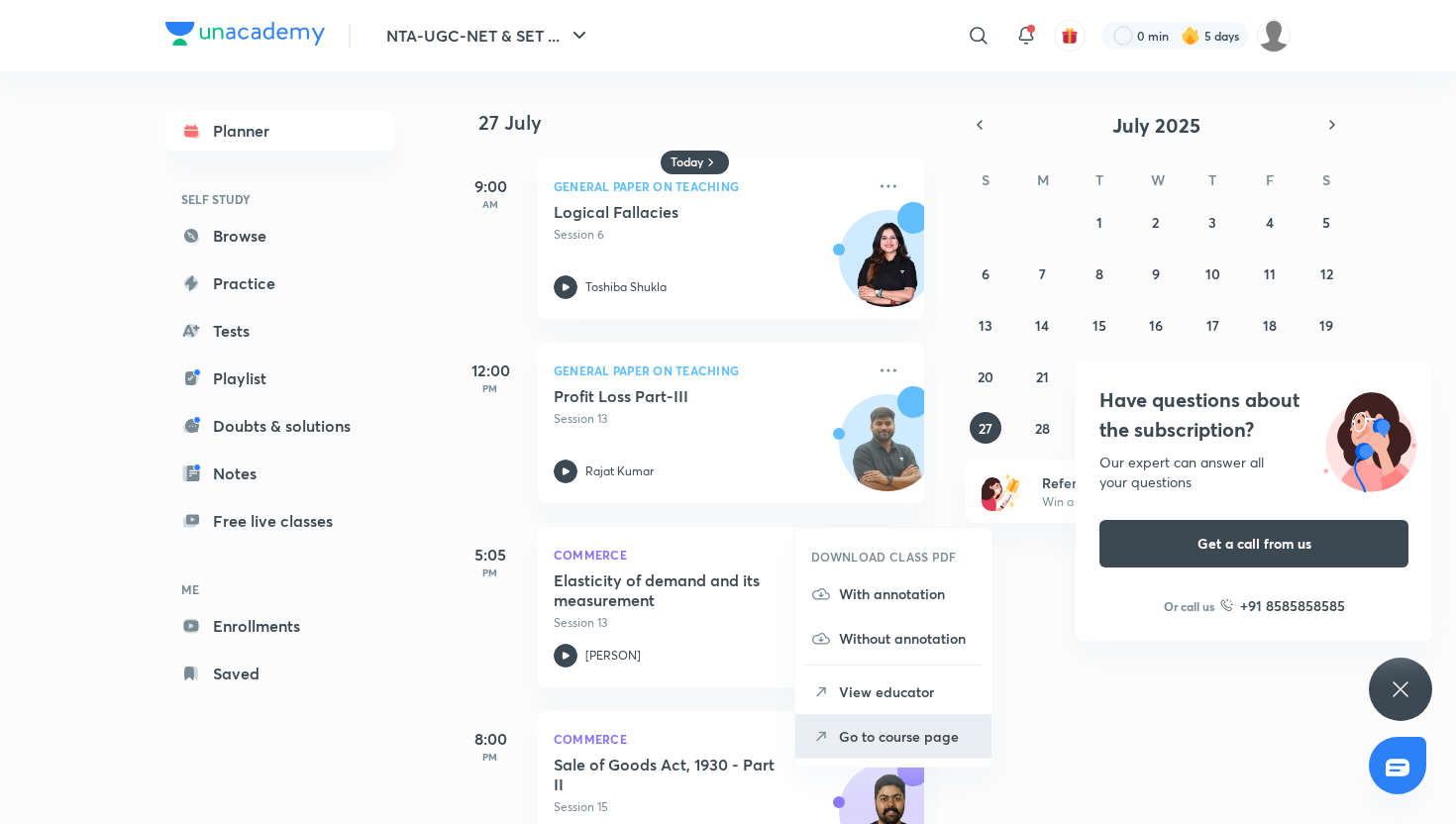 click on "Go to course page" at bounding box center (893, 736) 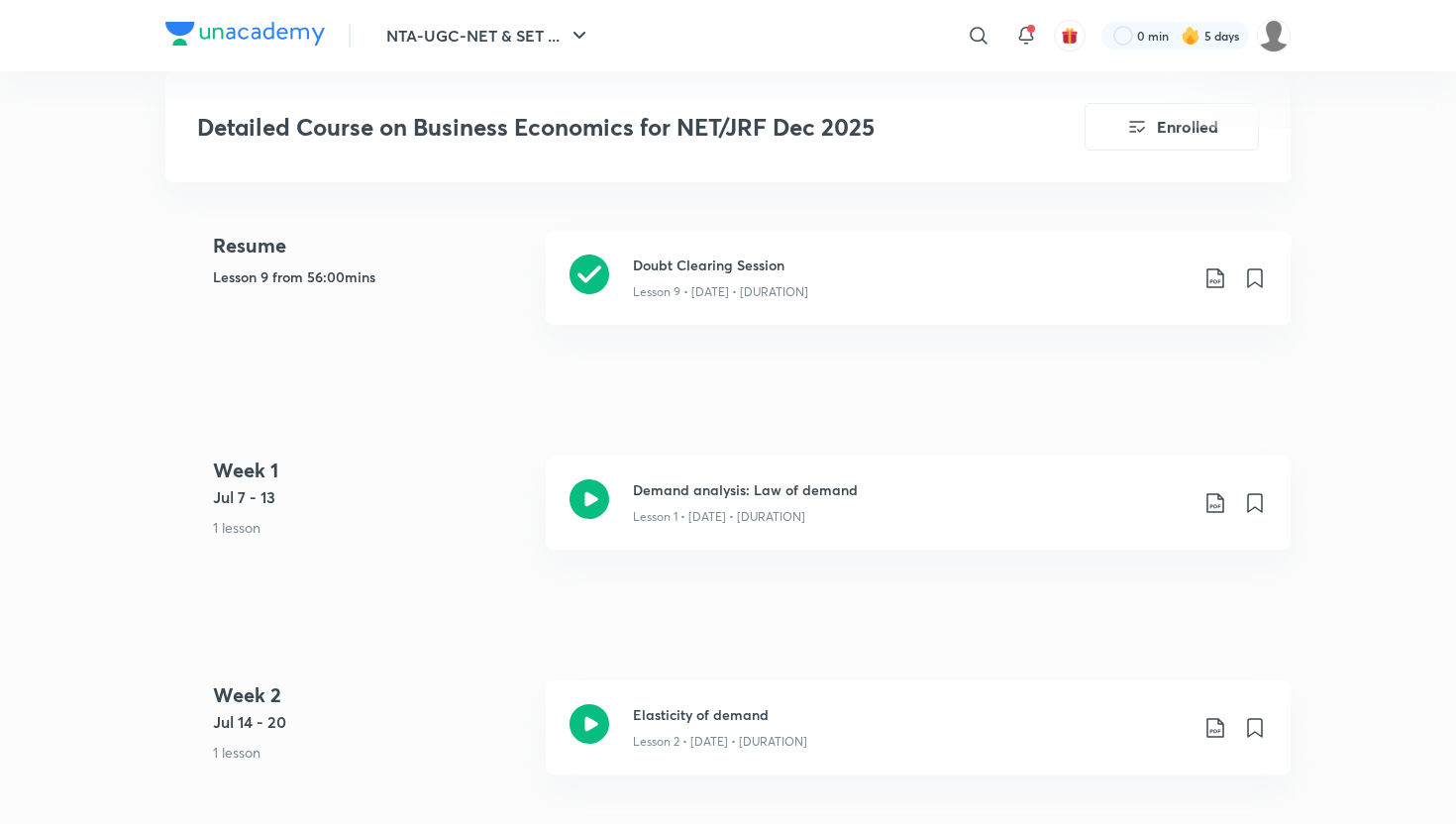 scroll, scrollTop: 814, scrollLeft: 0, axis: vertical 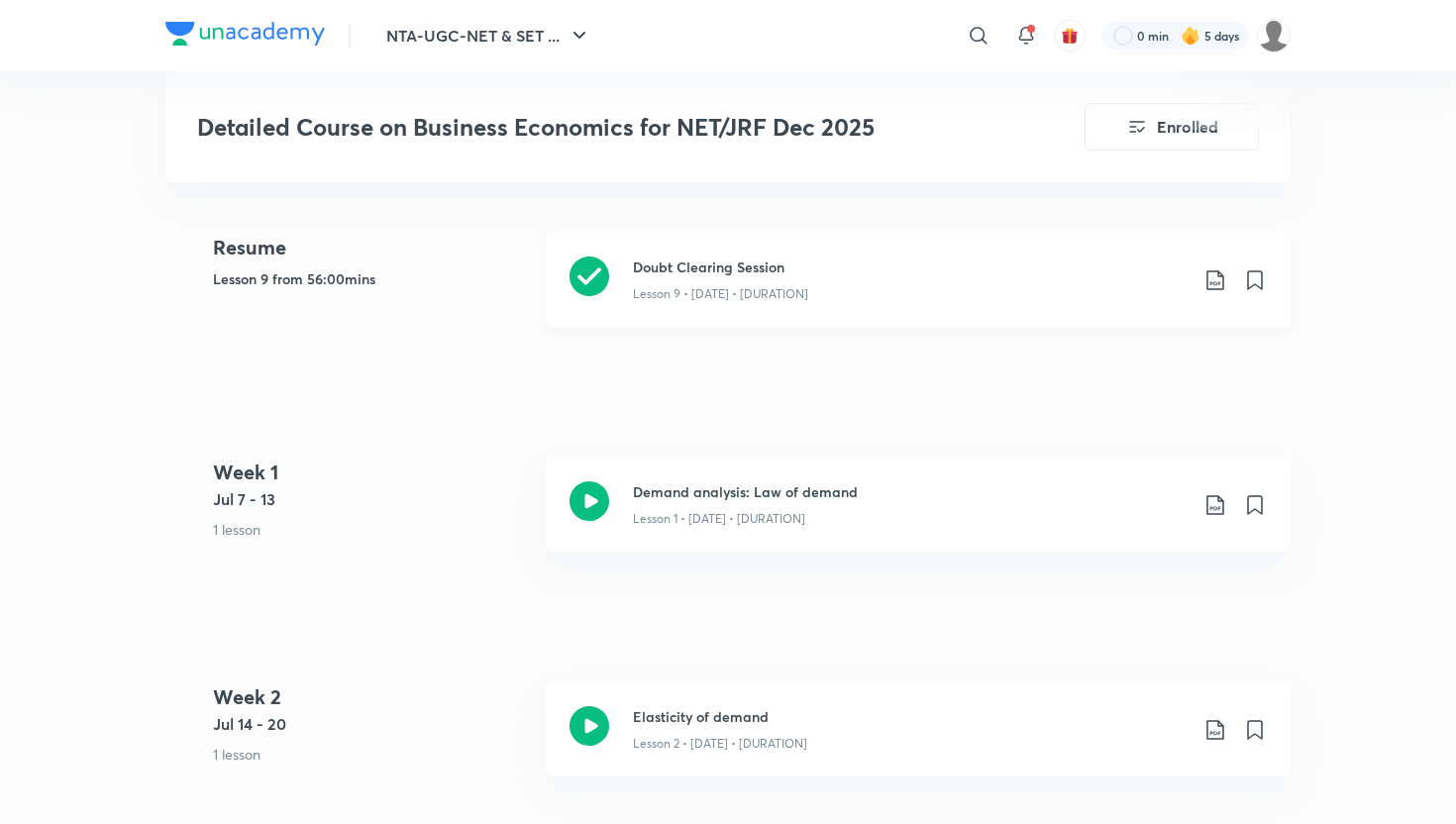 click 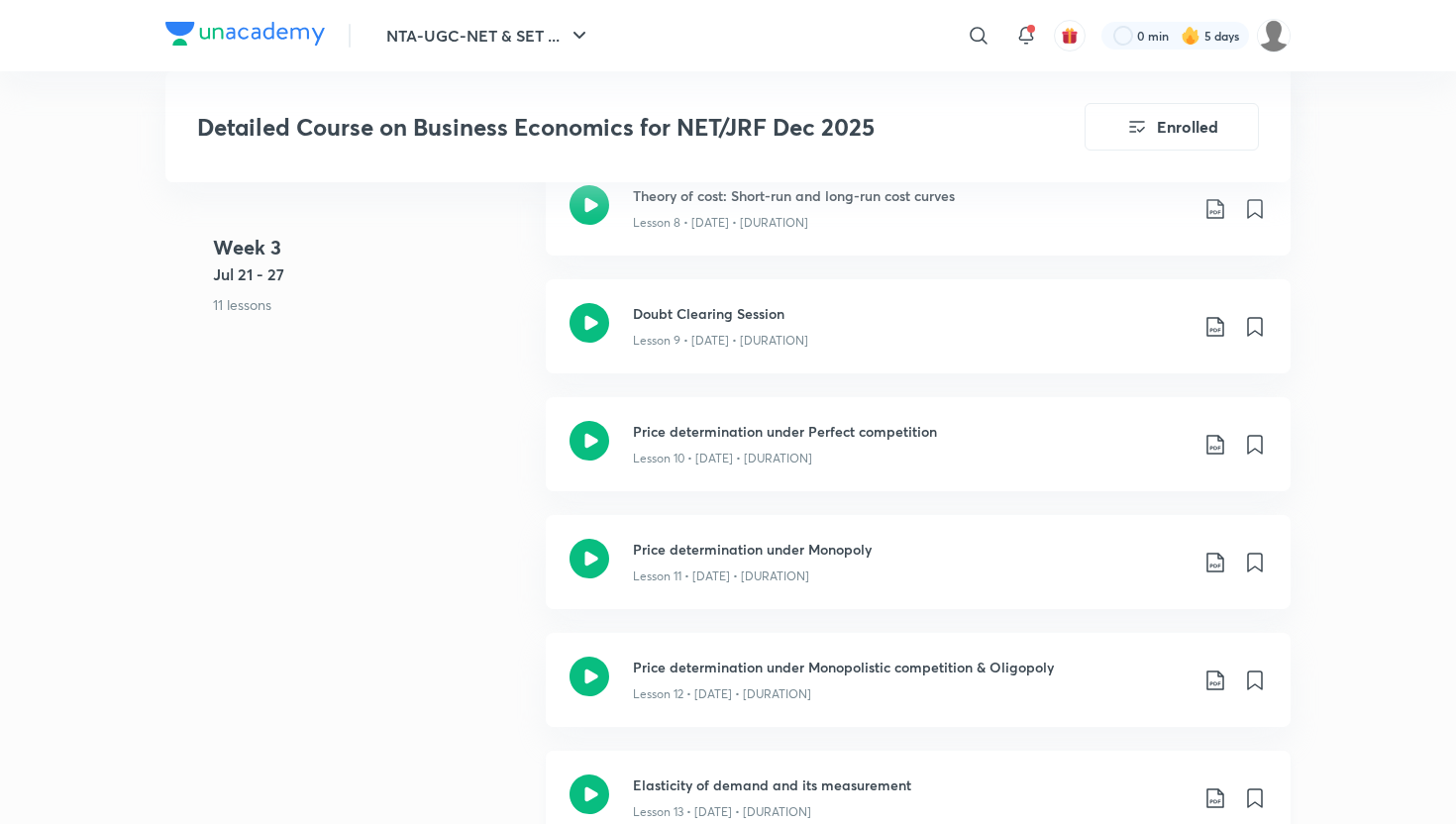 scroll, scrollTop: 2151, scrollLeft: 0, axis: vertical 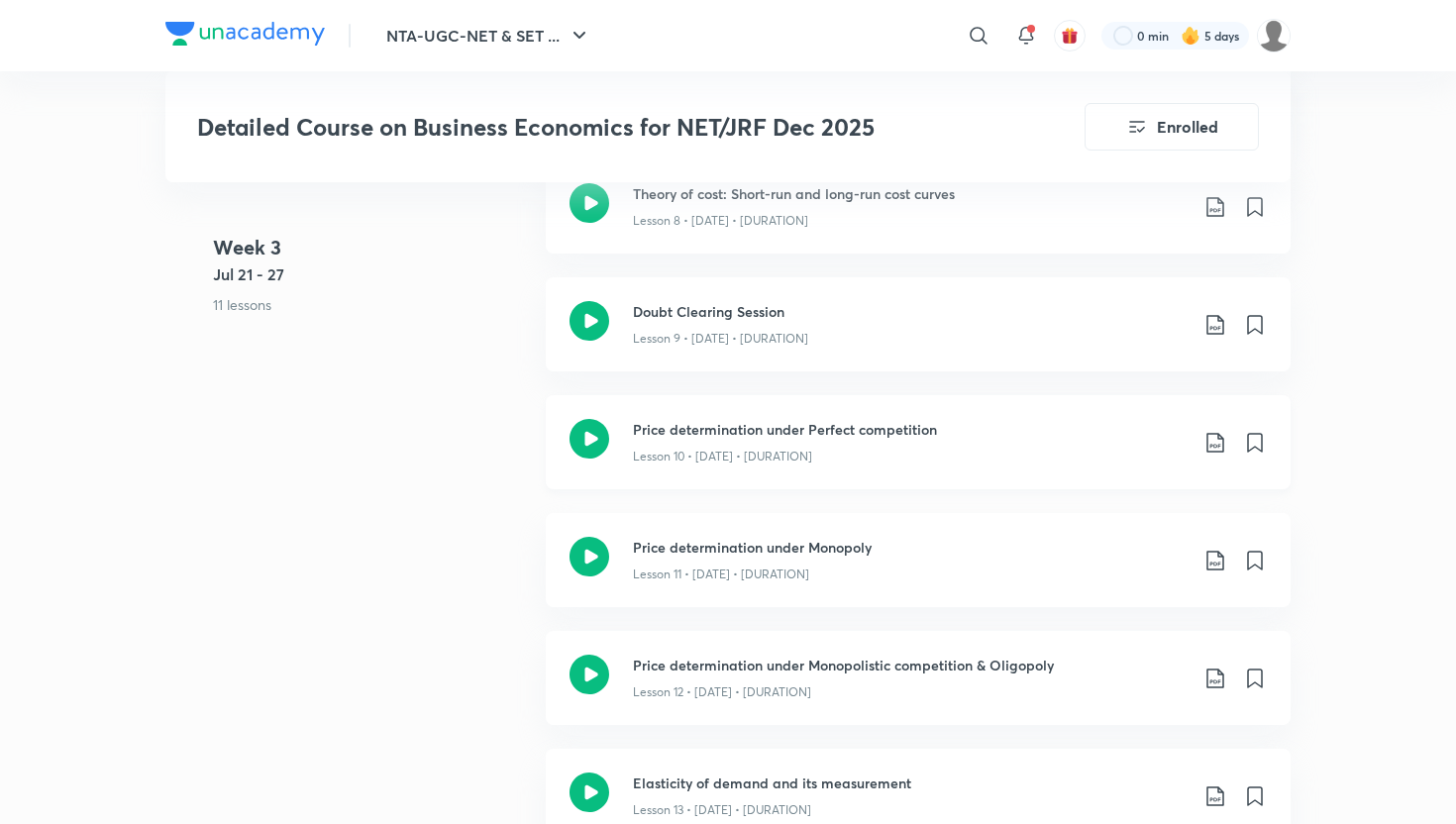 click 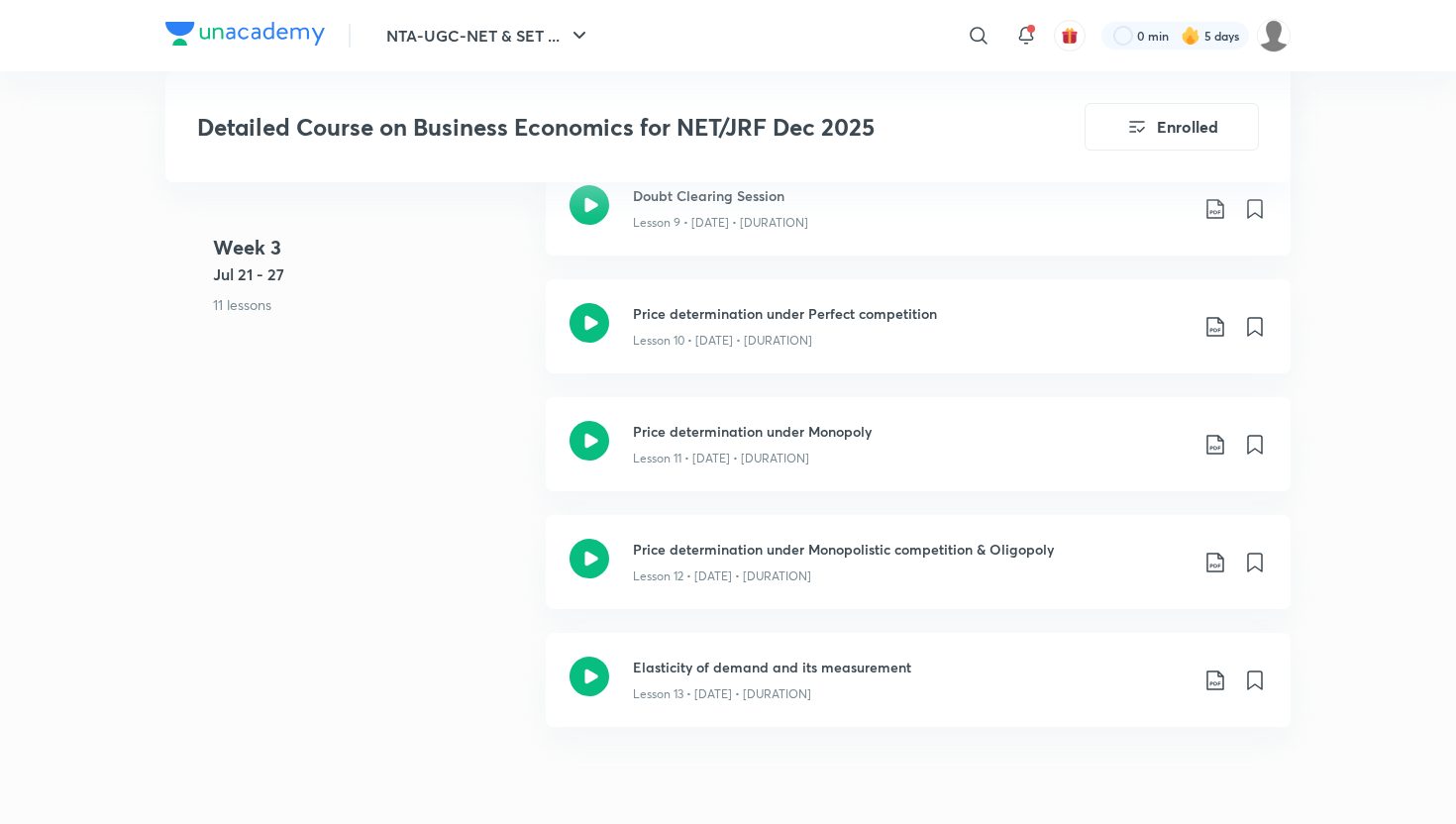 scroll, scrollTop: 2189, scrollLeft: 0, axis: vertical 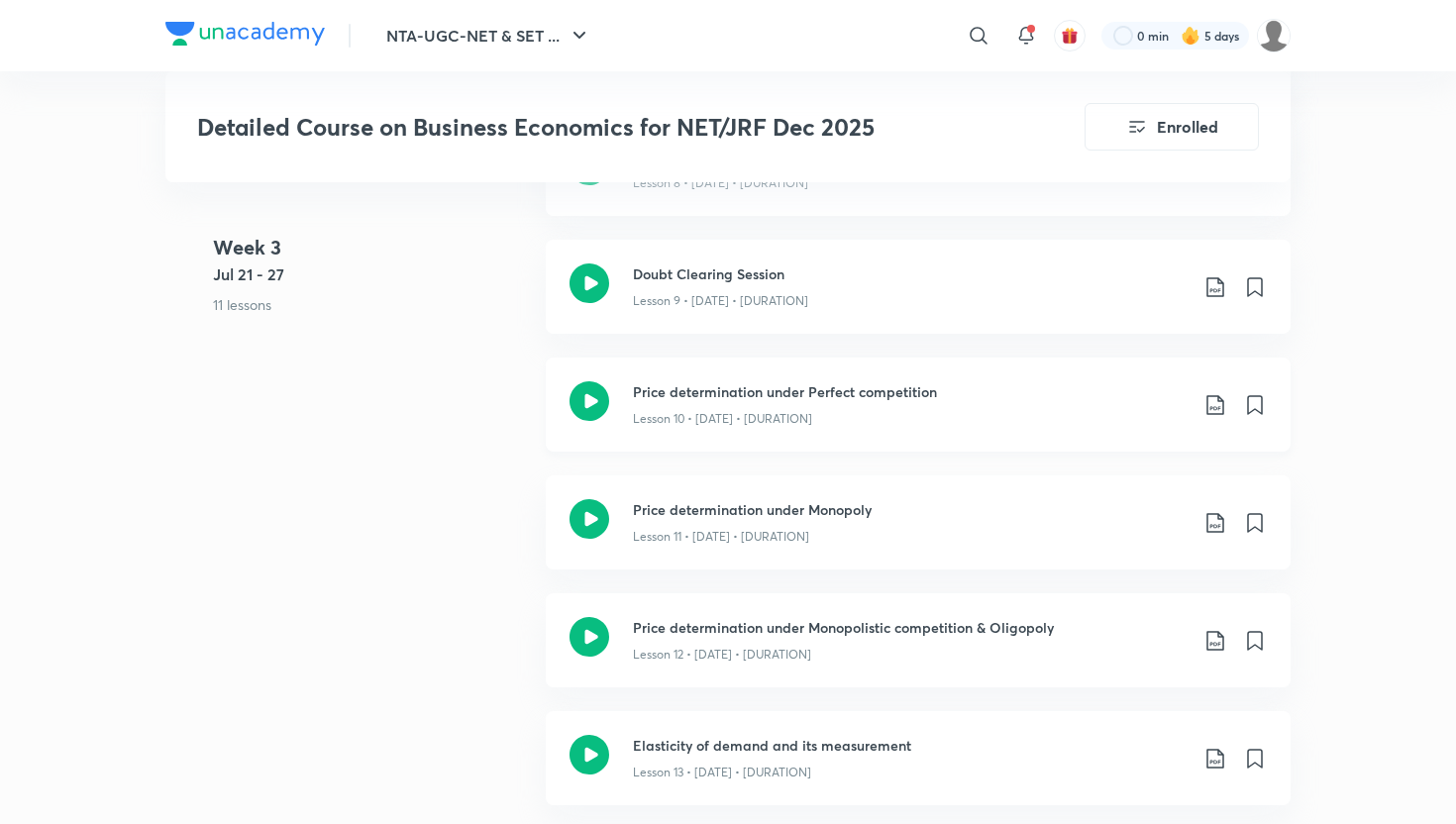 click 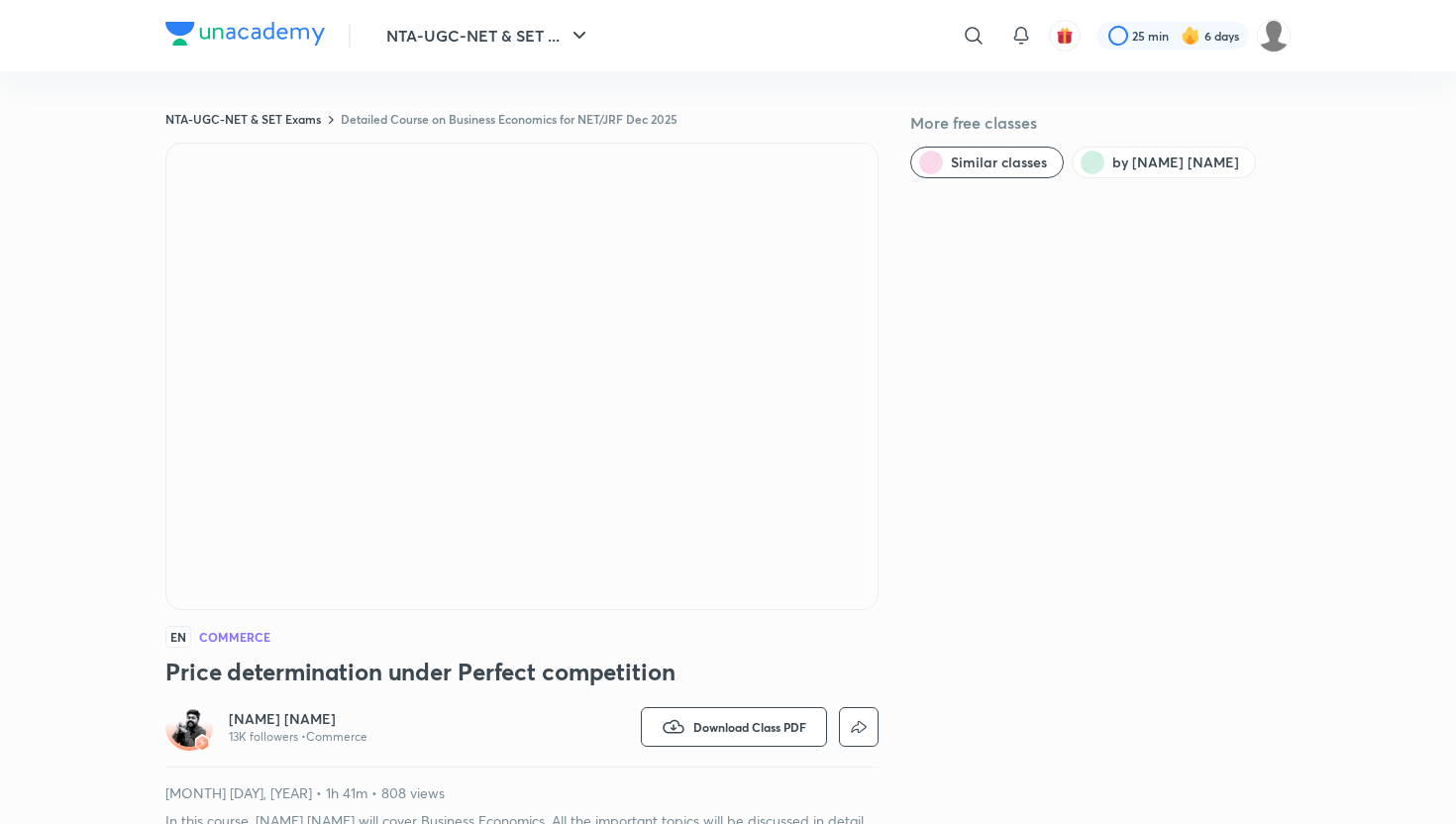 scroll, scrollTop: 0, scrollLeft: 0, axis: both 